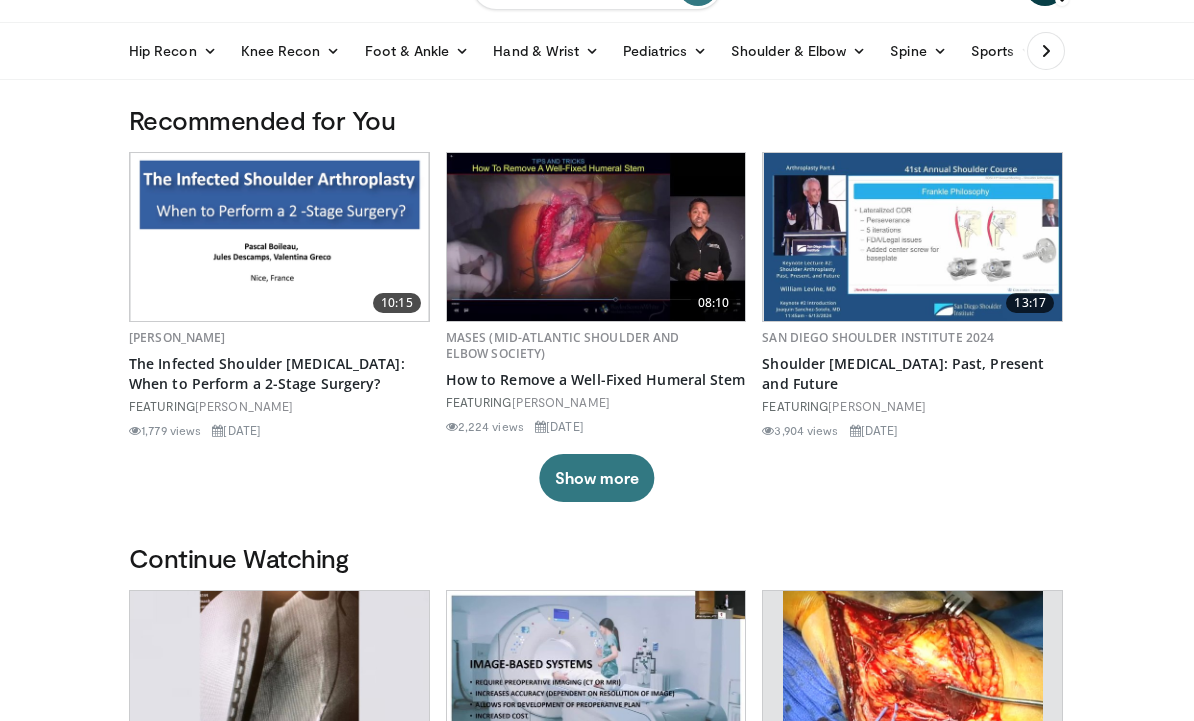 scroll, scrollTop: 0, scrollLeft: 0, axis: both 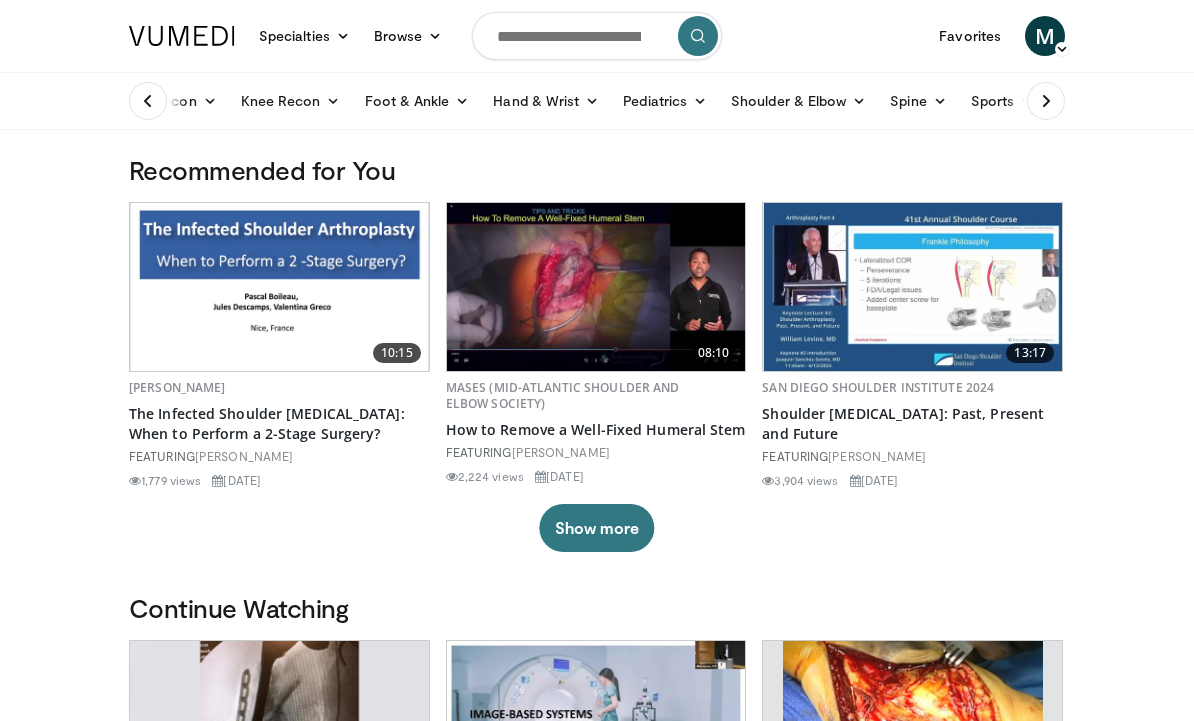 click on "M" at bounding box center (1045, 36) 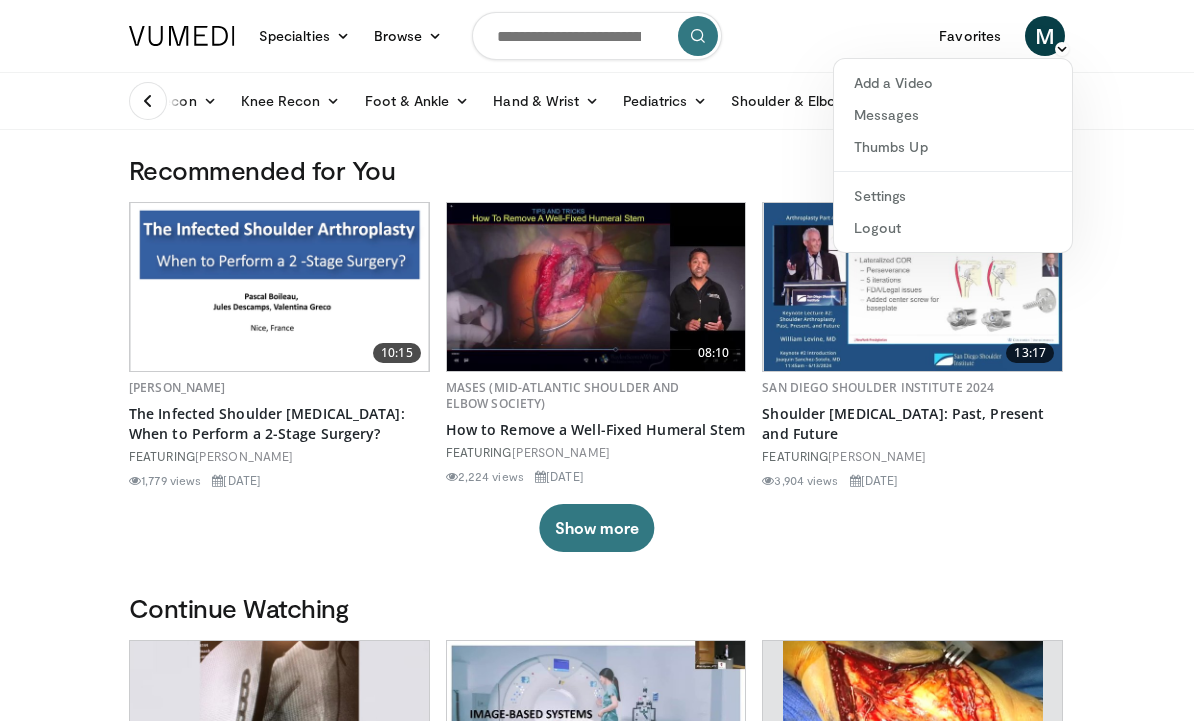 click on "M" at bounding box center (1045, 36) 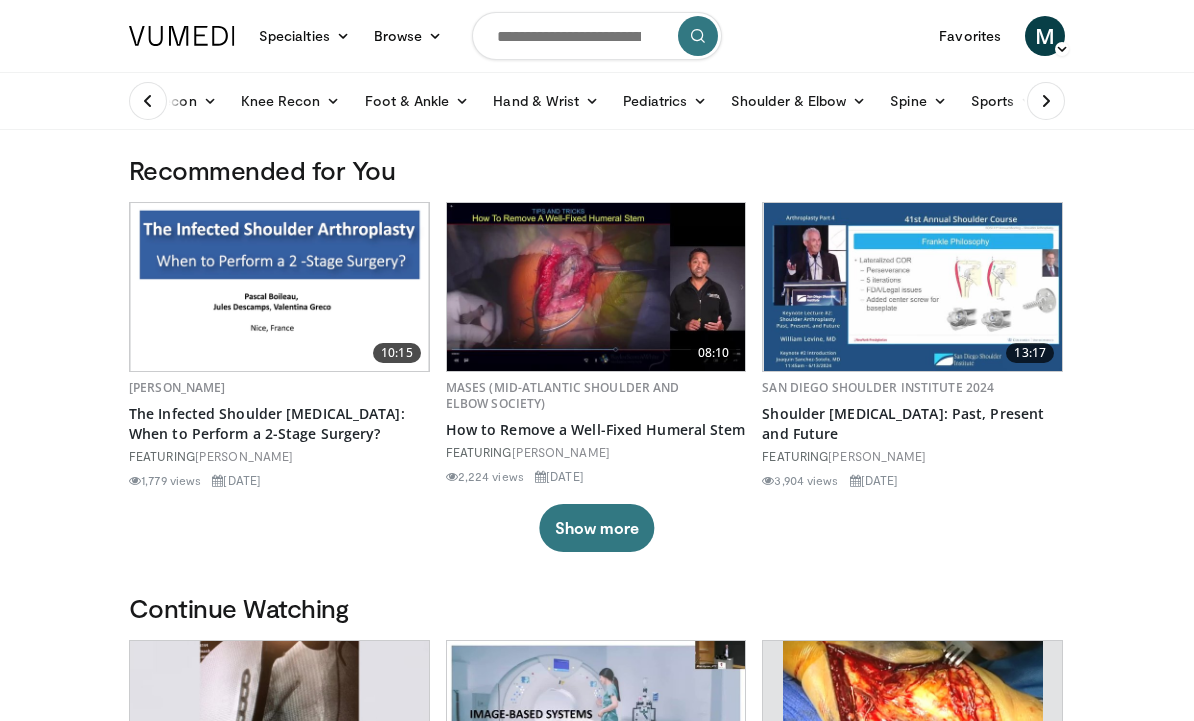click on "Favorites" at bounding box center [970, 36] 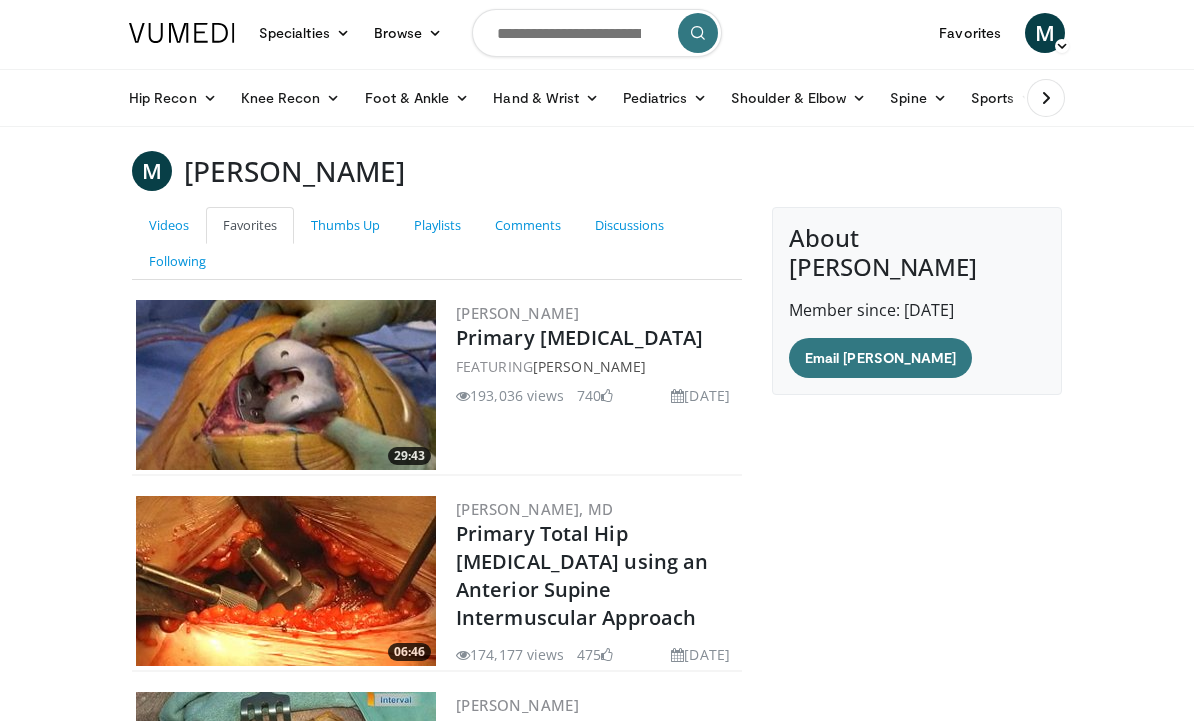 scroll, scrollTop: 0, scrollLeft: 0, axis: both 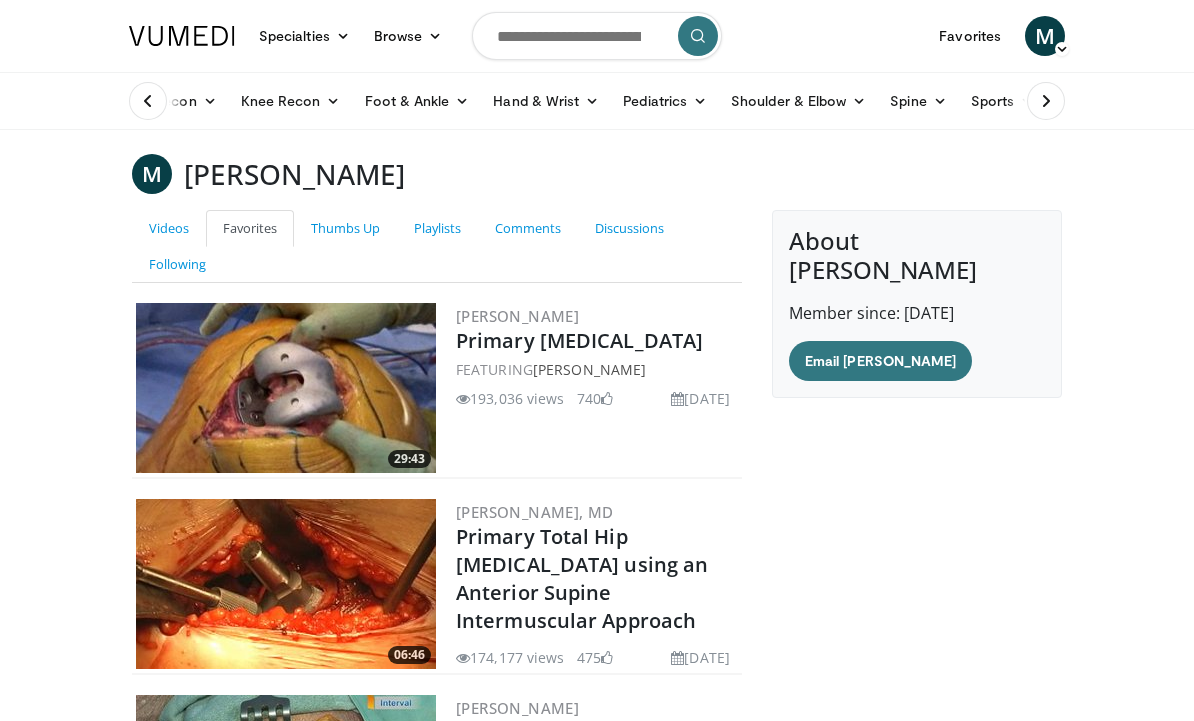 click on "Shoulder & Elbow" at bounding box center [798, 101] 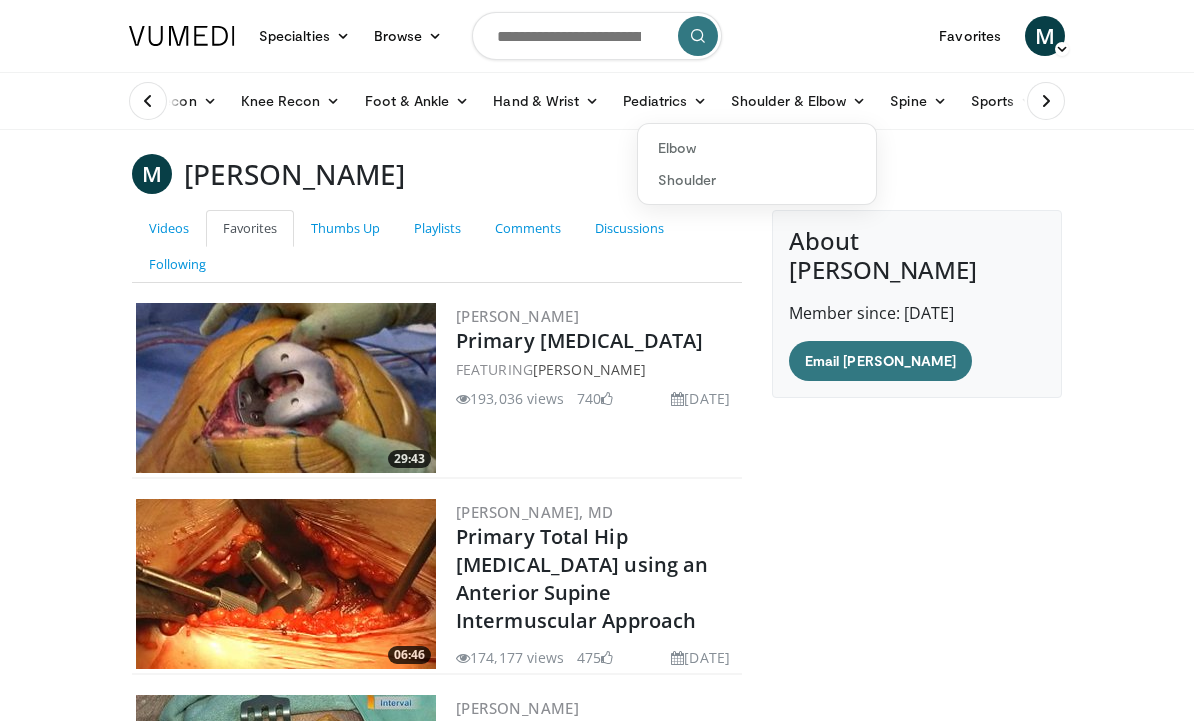 click on "Shoulder" at bounding box center [757, 180] 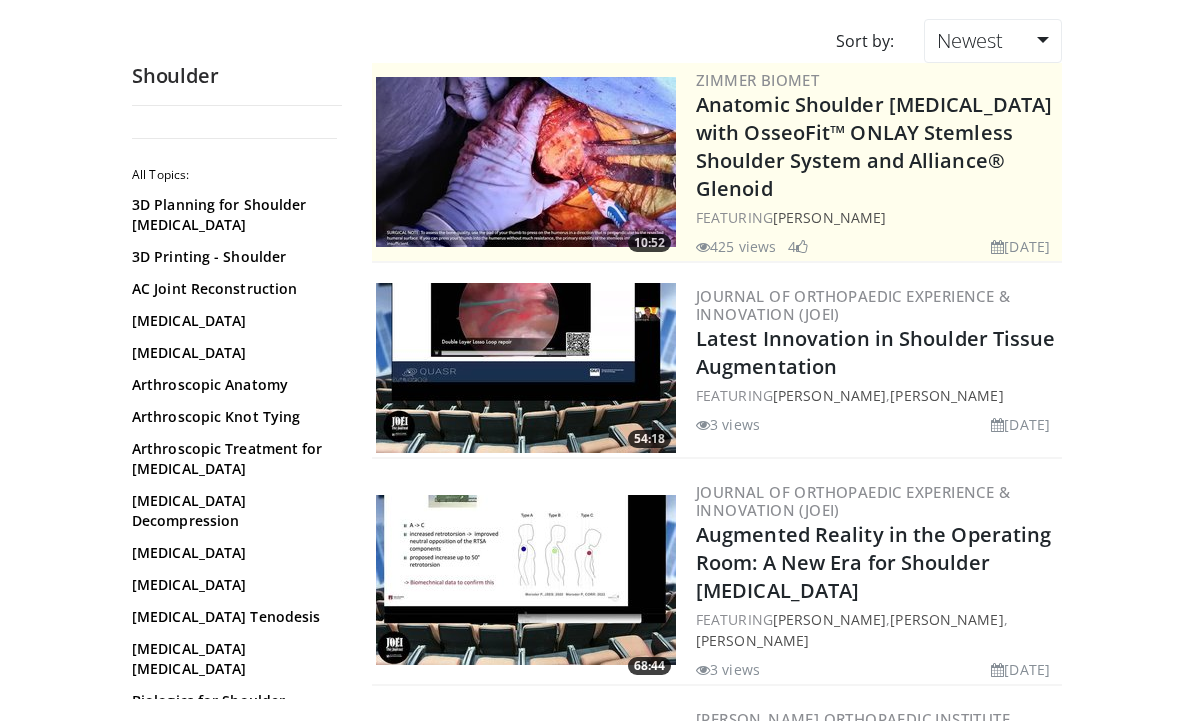 scroll, scrollTop: 166, scrollLeft: 0, axis: vertical 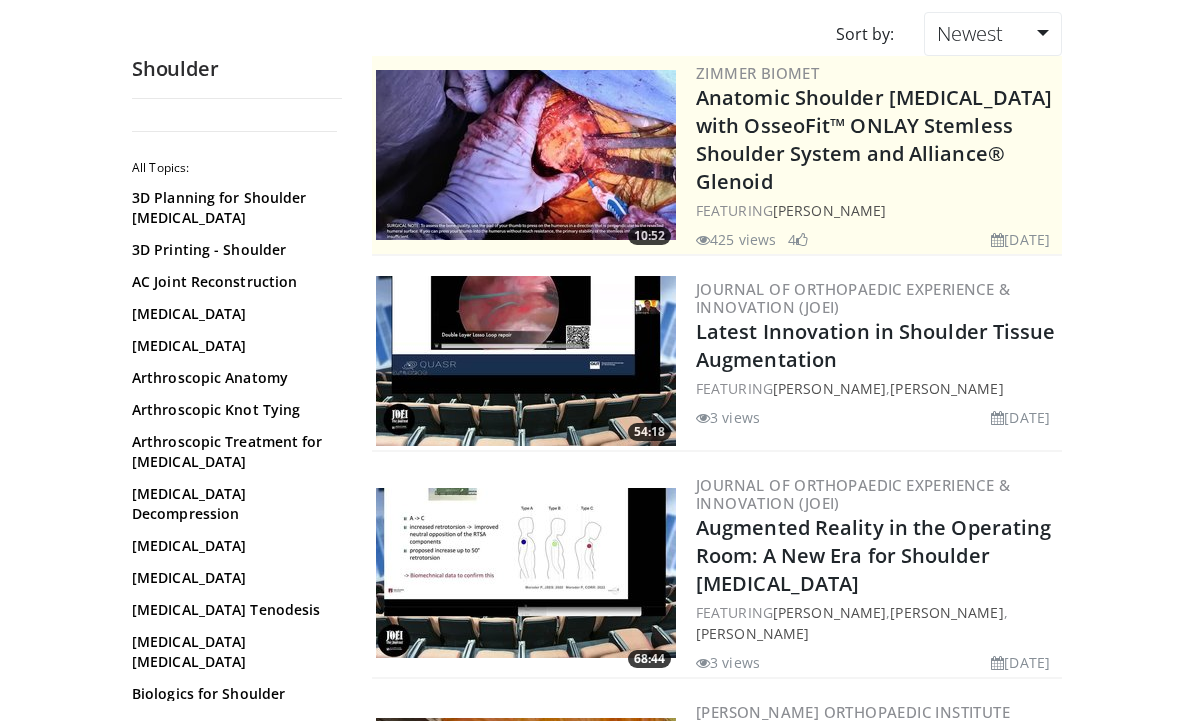 click on "Specialties
Adult & Family Medicine
Allergy, Asthma, Immunology
Anesthesiology
Cardiology
Dental
Dermatology
Endocrinology
Gastroenterology & Hepatology
General Surgery
Hematology & Oncology
Infectious Disease
Nephrology
Neurology
Neurosurgery
Obstetrics & Gynecology
Ophthalmology
Oral Maxillofacial
Orthopaedics
Otolaryngology
Pediatrics
Plastic Surgery
Podiatry
Psychiatry
Pulmonology
Radiation Oncology
Radiology
Rheumatology
Urology" at bounding box center [597, 2765] 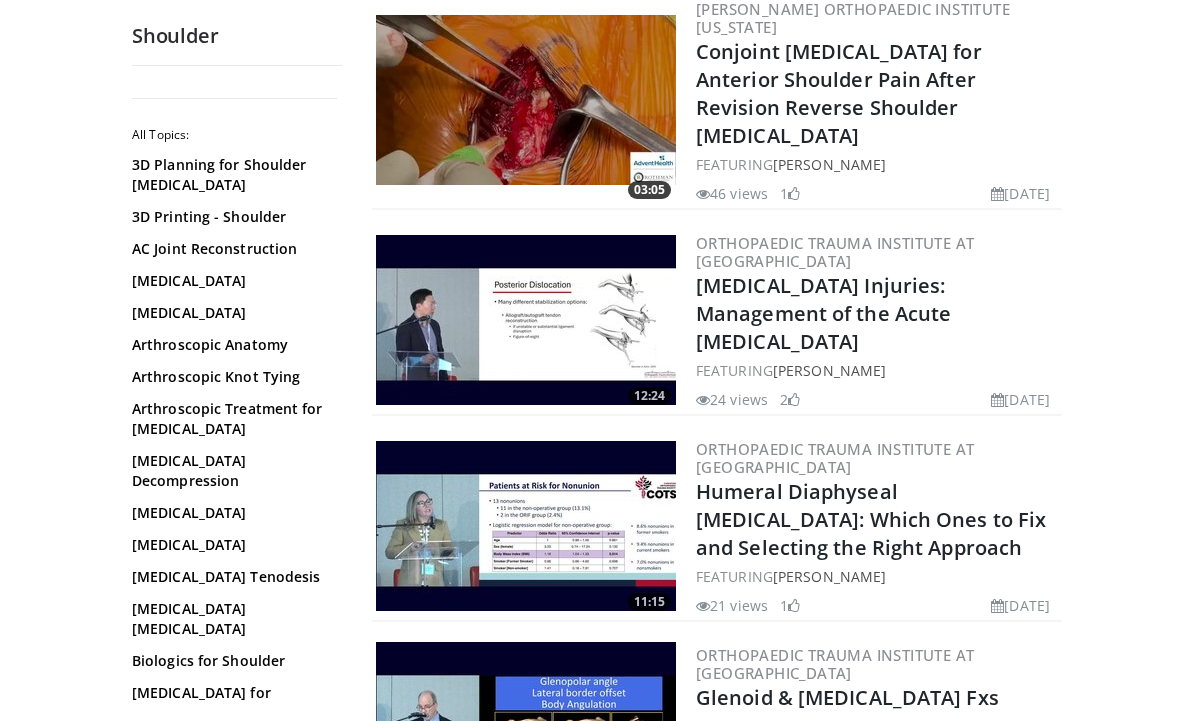 scroll, scrollTop: 868, scrollLeft: 0, axis: vertical 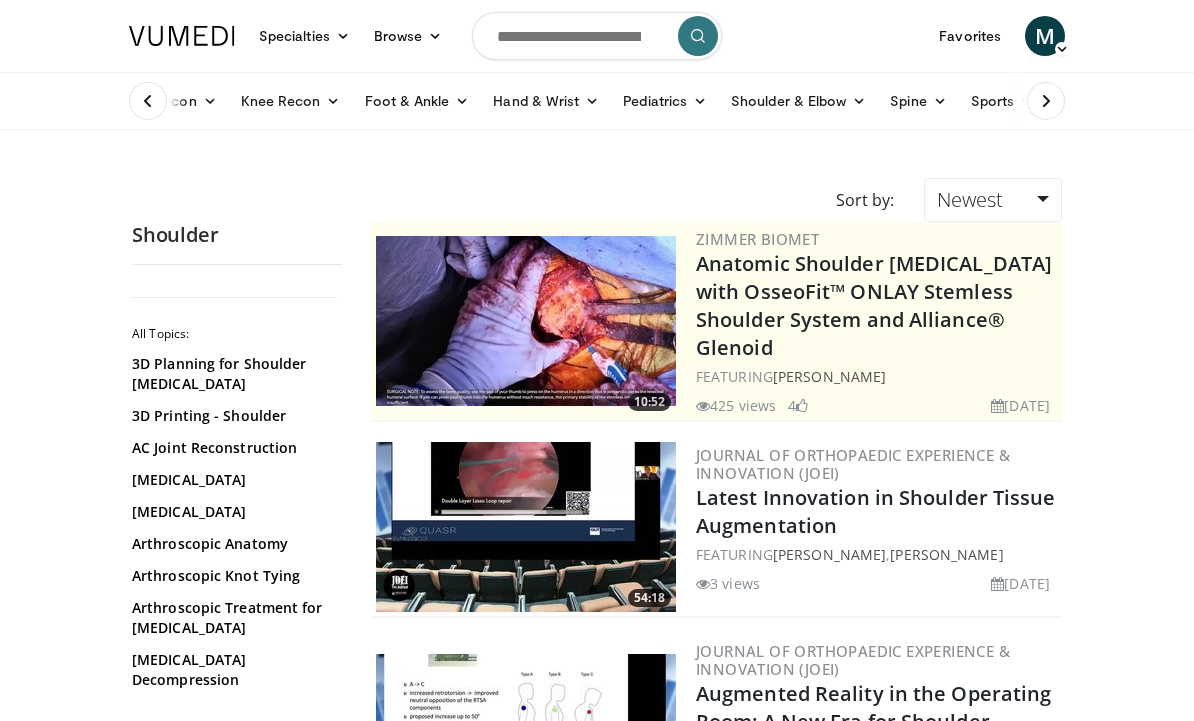 click at bounding box center [597, 36] 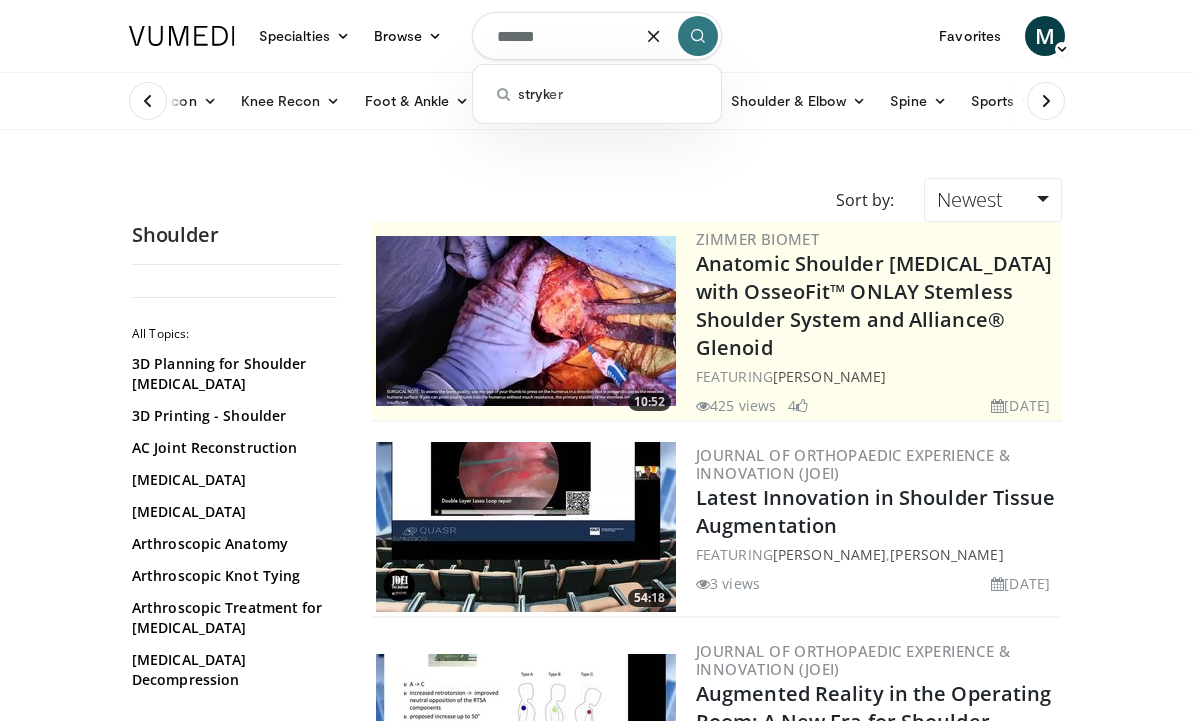 type on "*******" 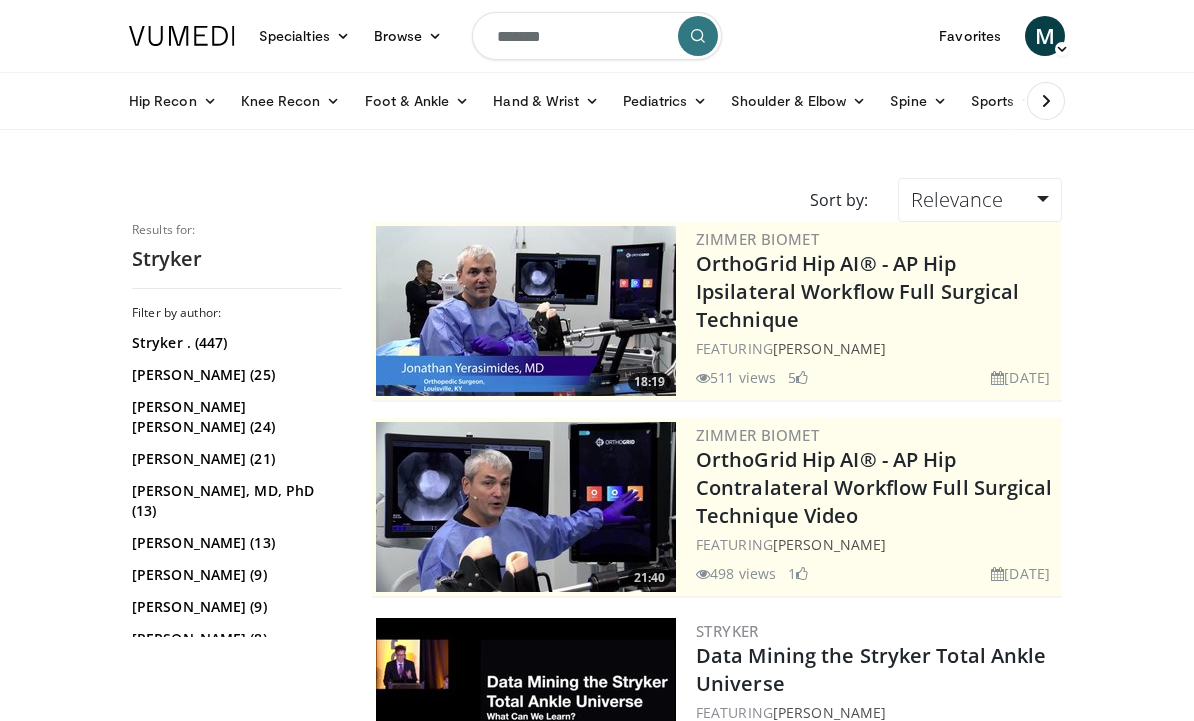 scroll, scrollTop: 0, scrollLeft: 0, axis: both 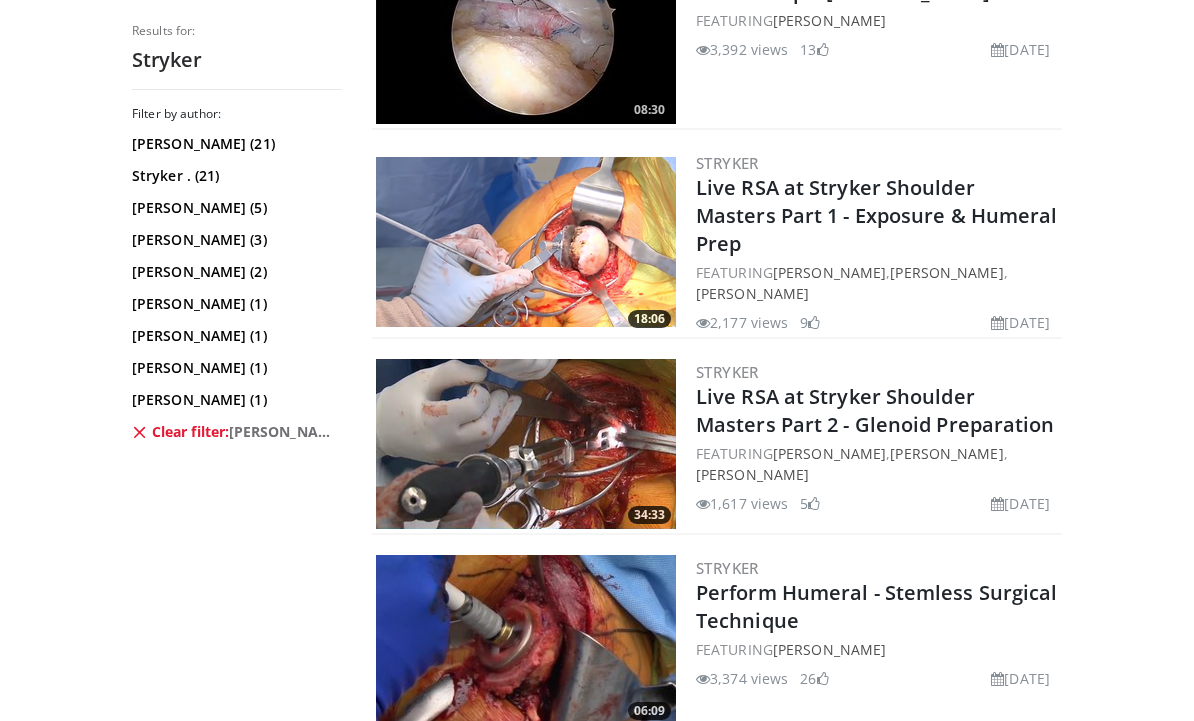 click at bounding box center [526, 640] 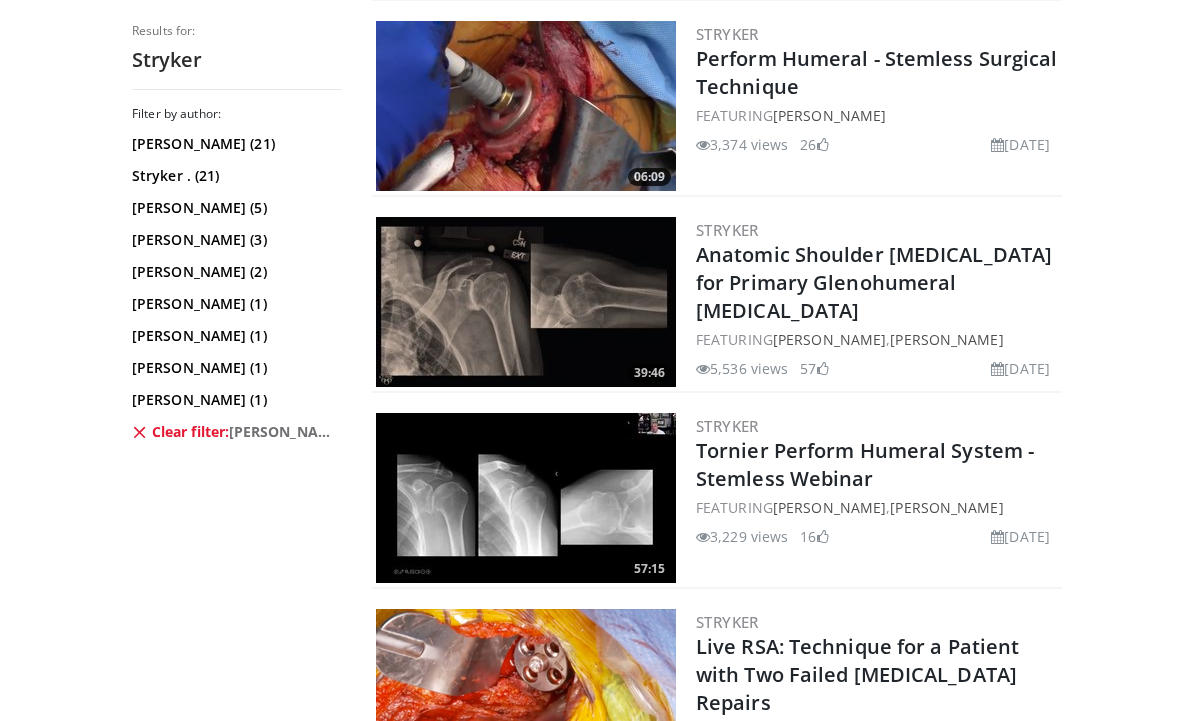 scroll, scrollTop: 1454, scrollLeft: 0, axis: vertical 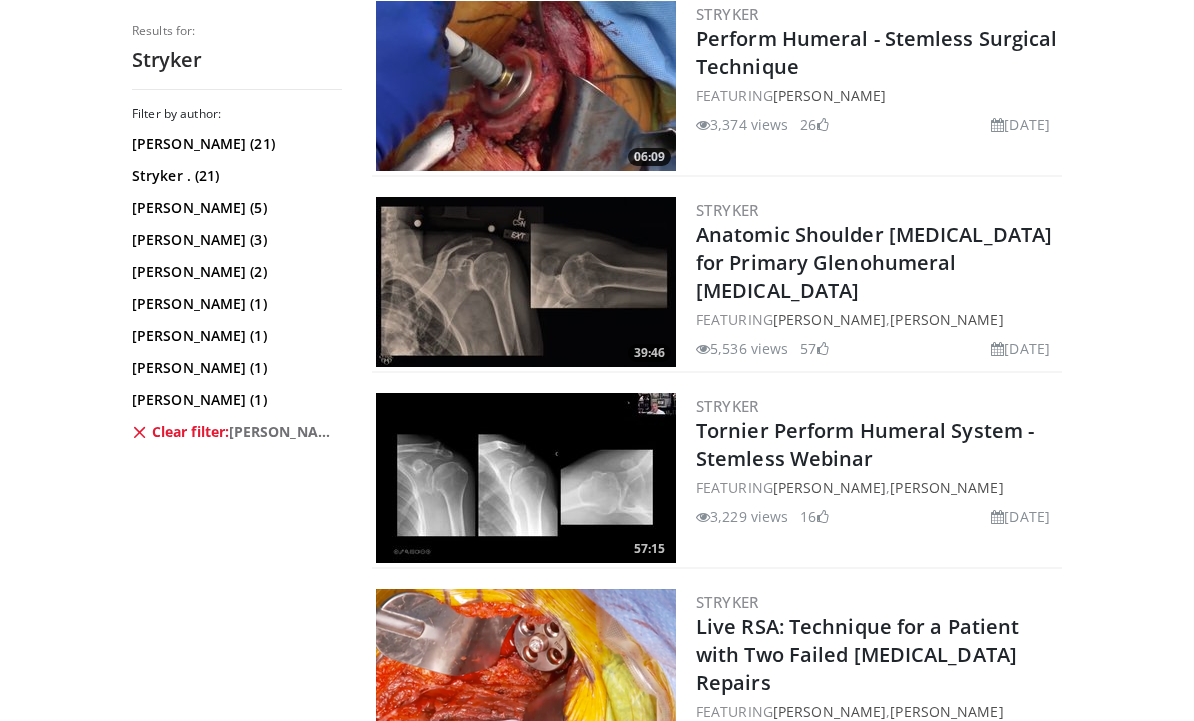 click on "Specialties
Adult & Family Medicine
Allergy, Asthma, Immunology
Anesthesiology
Cardiology
Dental
Dermatology
Endocrinology
Gastroenterology & Hepatology
General Surgery
Hematology & Oncology
Infectious Disease
Nephrology
Neurology
Neurosurgery
Obstetrics & Gynecology
Ophthalmology
Oral Maxillofacial
Orthopaedics
Otolaryngology
Pediatrics
Plastic Surgery
Podiatry
Psychiatry
Pulmonology
Radiation Oncology
Radiology
Rheumatology
Urology" at bounding box center (597, 1102) 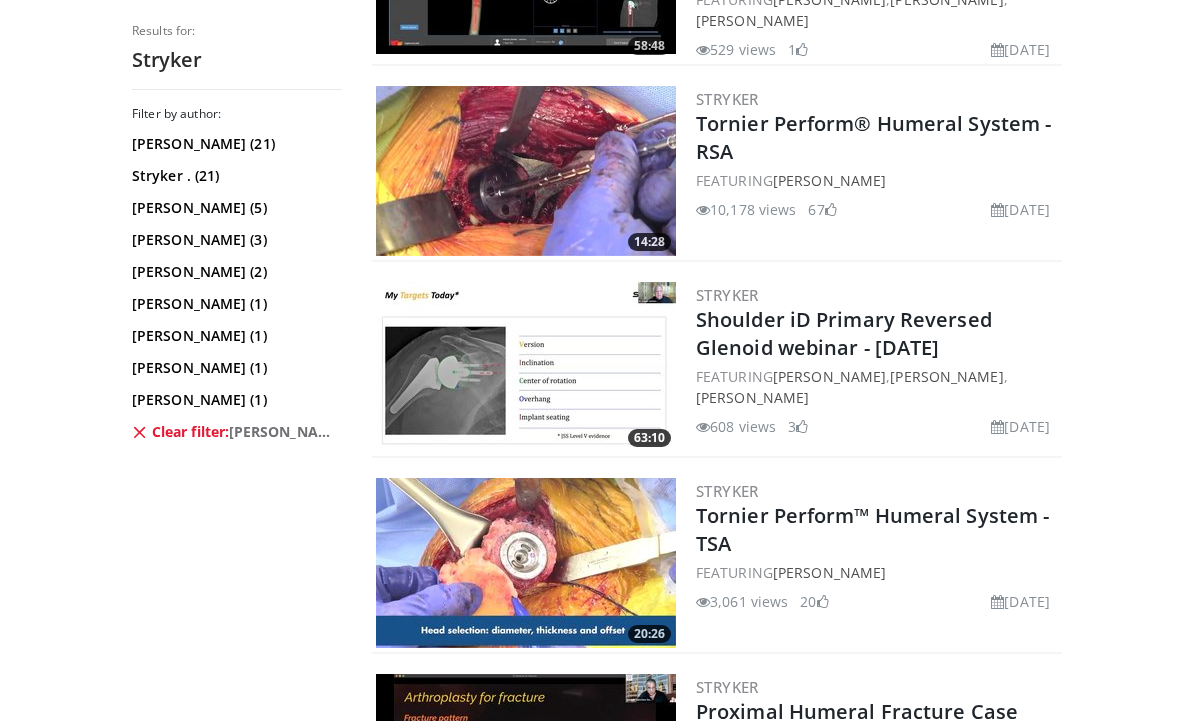 scroll, scrollTop: 3561, scrollLeft: 0, axis: vertical 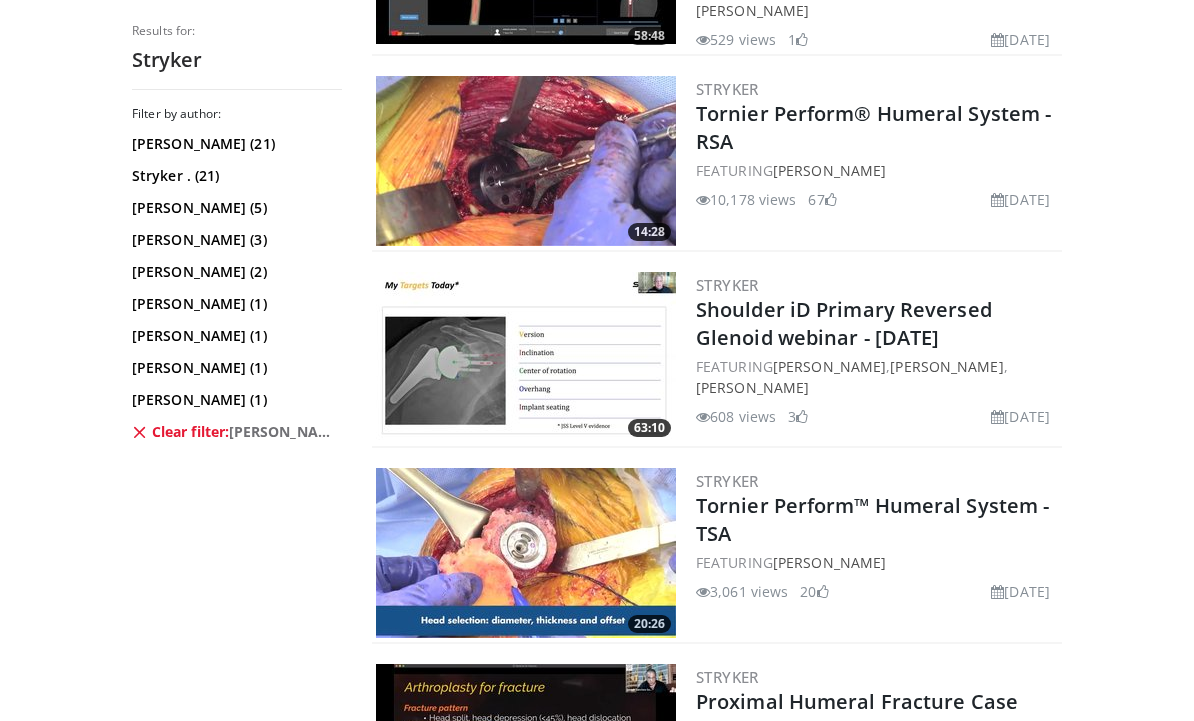 click on "Specialties
Adult & Family Medicine
Allergy, Asthma, Immunology
Anesthesiology
Cardiology
Dental
Dermatology
Endocrinology
Gastroenterology & Hepatology
General Surgery
Hematology & Oncology
Infectious Disease
Nephrology
Neurology
Neurosurgery
Obstetrics & Gynecology
Ophthalmology
Oral Maxillofacial
Orthopaedics
Otolaryngology
Pediatrics
Plastic Surgery
Podiatry
Psychiatry
Pulmonology
Radiation Oncology
Radiology
Rheumatology
Urology" at bounding box center (597, -1006) 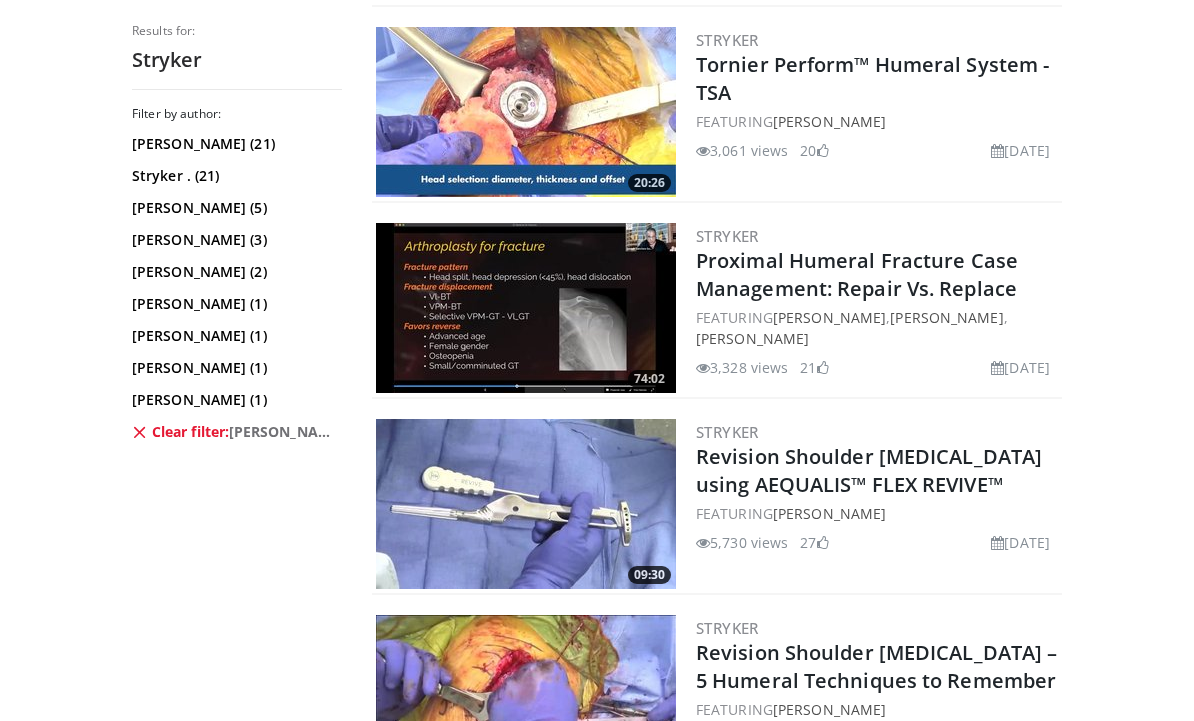 scroll, scrollTop: 4003, scrollLeft: 0, axis: vertical 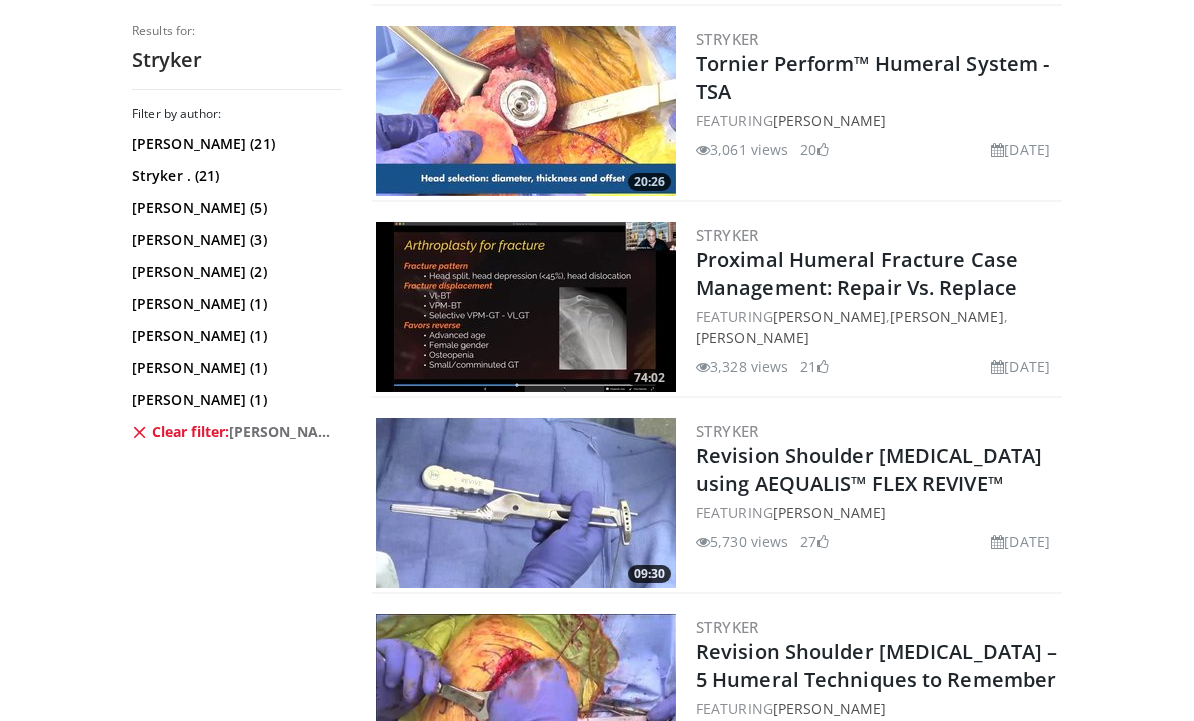 click at bounding box center [526, 503] 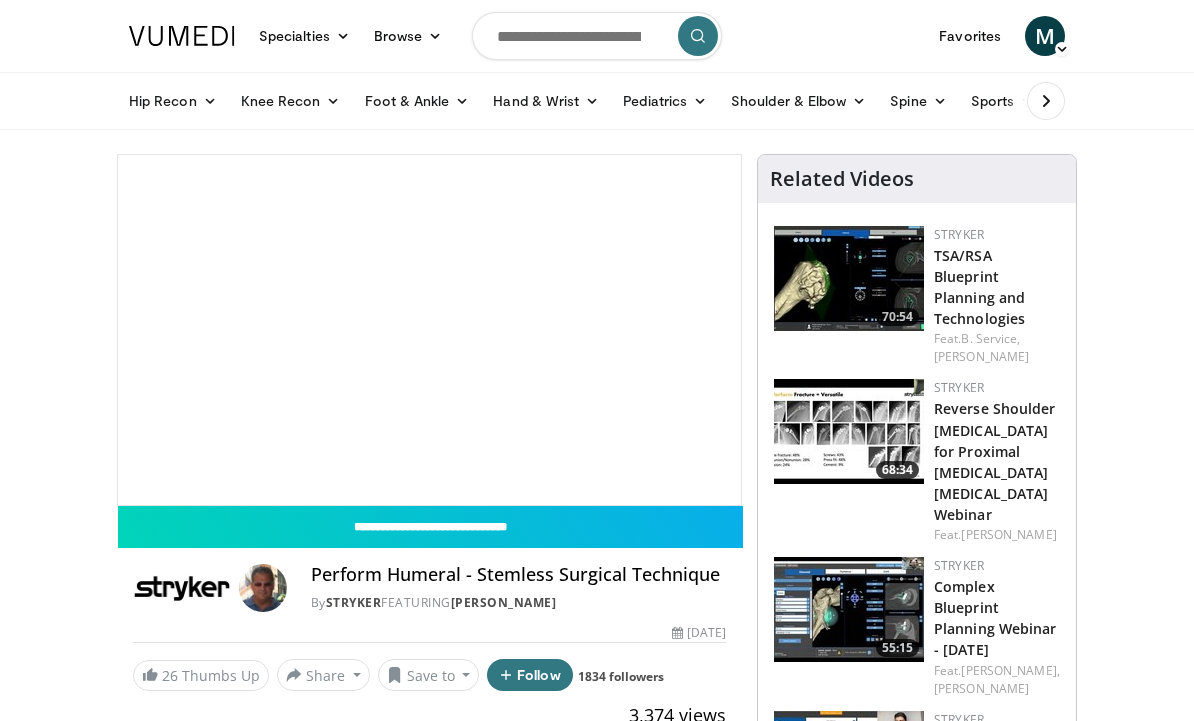 scroll, scrollTop: 0, scrollLeft: 0, axis: both 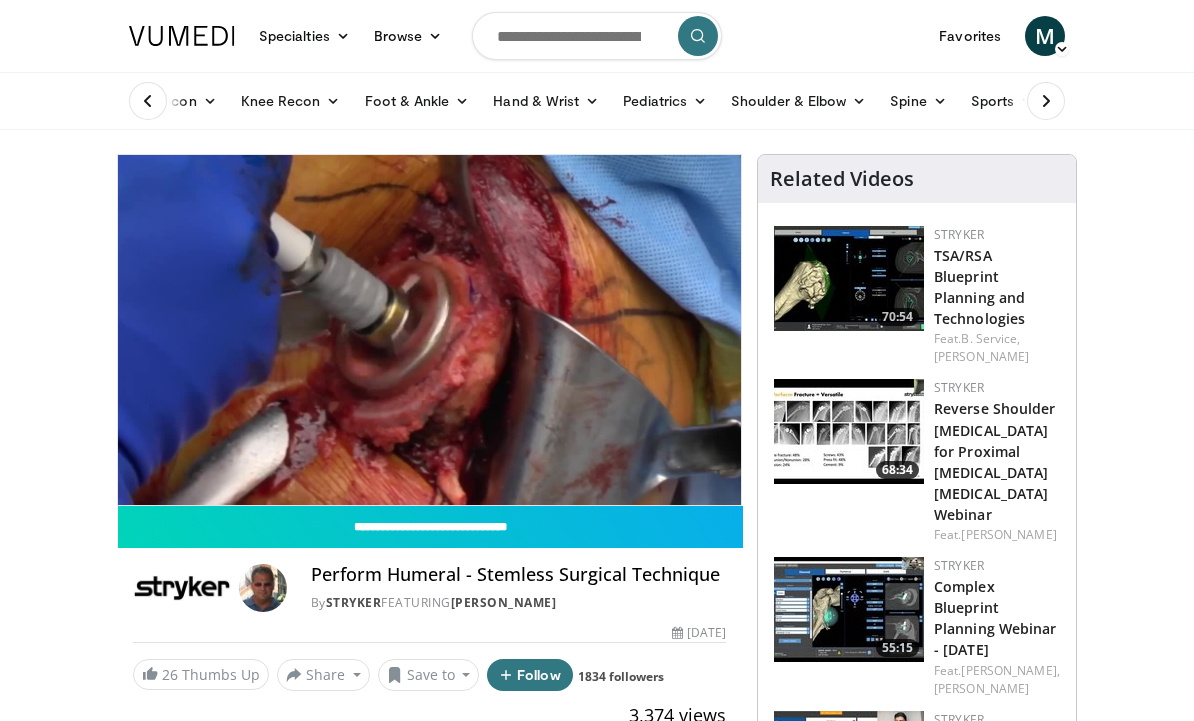 click on "10 seconds
Tap to unmute" at bounding box center [429, 330] 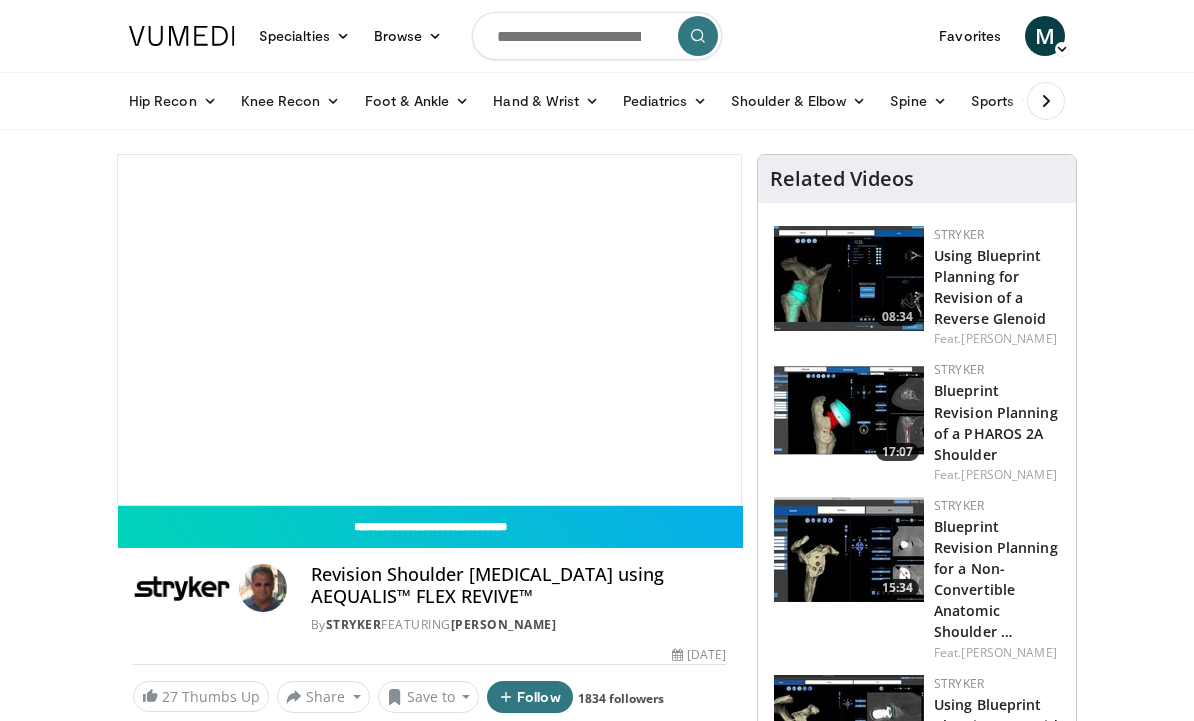 scroll, scrollTop: 0, scrollLeft: 0, axis: both 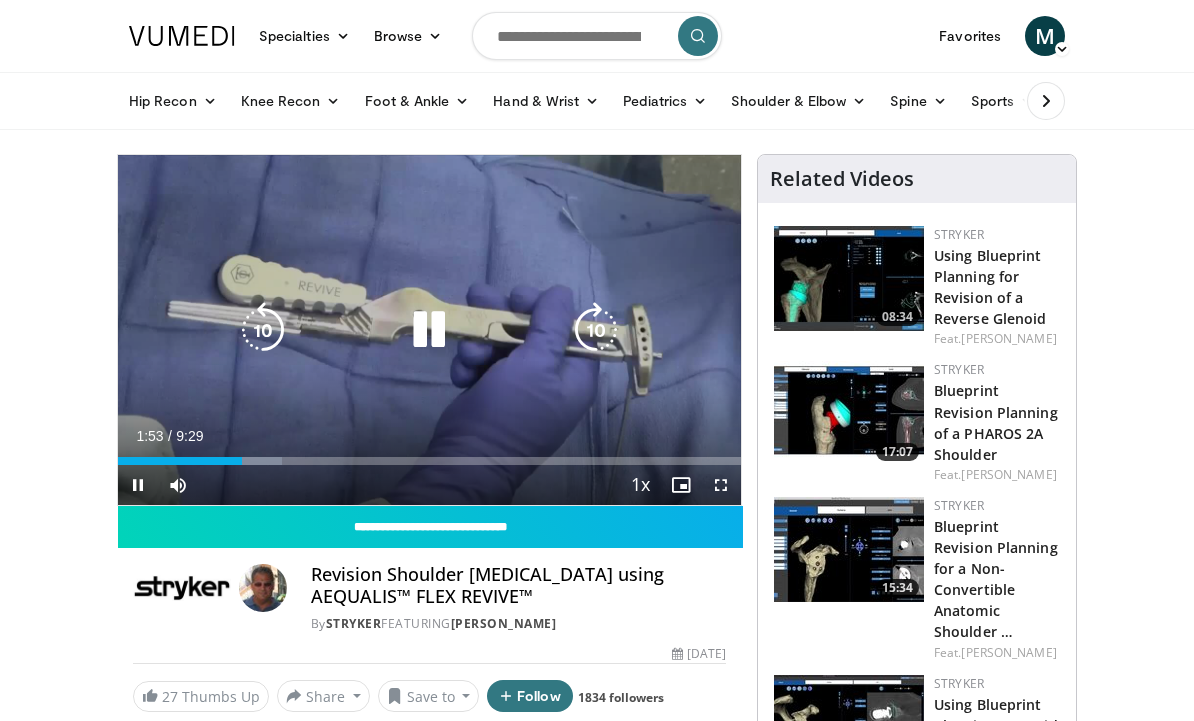click at bounding box center (429, 330) 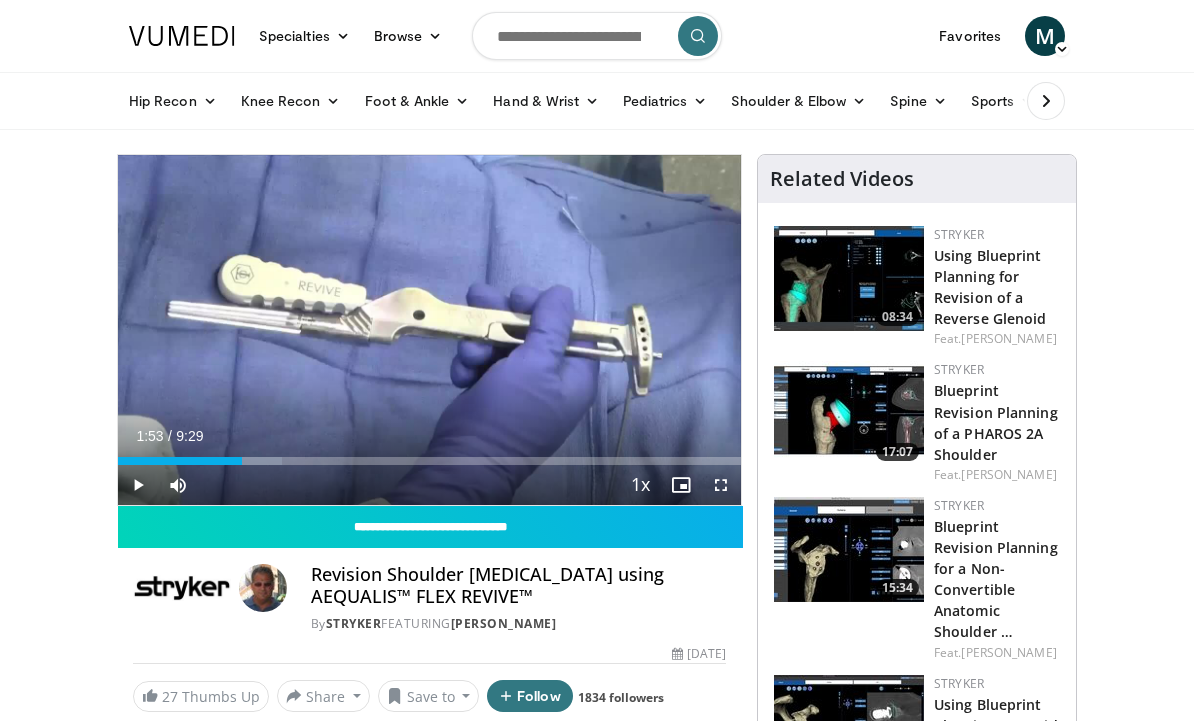 click on "Specialties
Adult & Family Medicine
Allergy, [MEDICAL_DATA], Immunology
Anesthesiology
Cardiology
Dental
Dermatology
Endocrinology
Gastroenterology & Hepatology
[MEDICAL_DATA]
Hematology & Oncology
[MEDICAL_DATA]
Nephrology
Neurology
[GEOGRAPHIC_DATA]
Obstetrics & Gynecology
Ophthalmology
Oral Maxillofacial
Orthopaedics
Otolaryngology
Pediatrics
Plastic Surgery
[GEOGRAPHIC_DATA]
Psychiatry
Pulmonology
Radiation Oncology
[MEDICAL_DATA]
Rheumatology
Urology
Videos" at bounding box center (597, 360) 